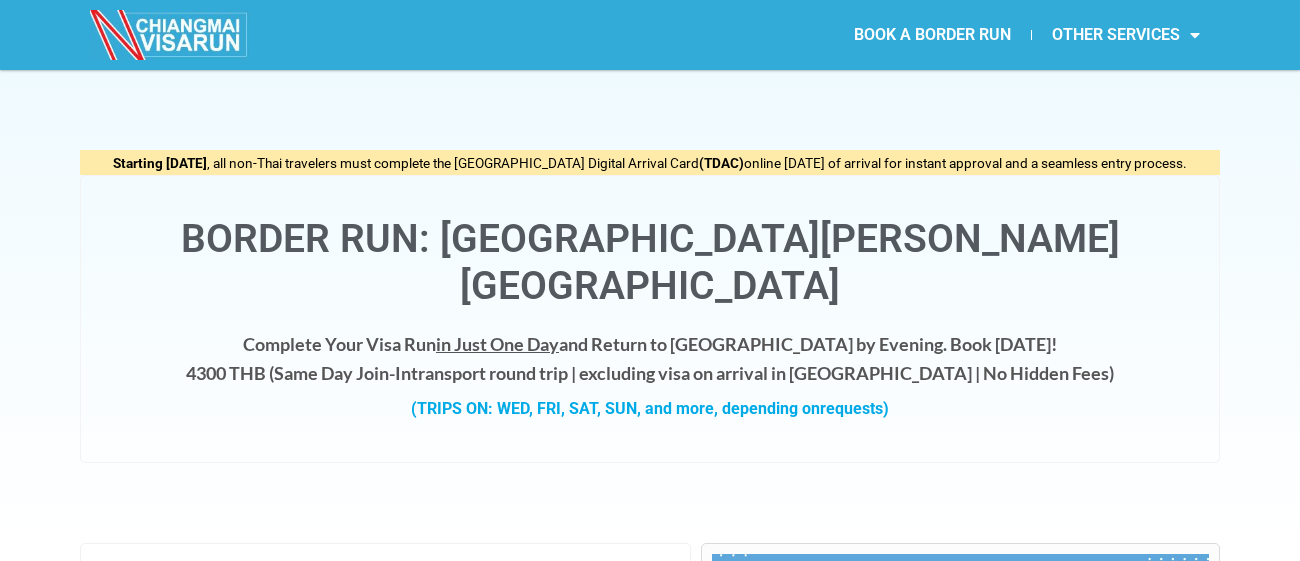 scroll, scrollTop: 0, scrollLeft: 0, axis: both 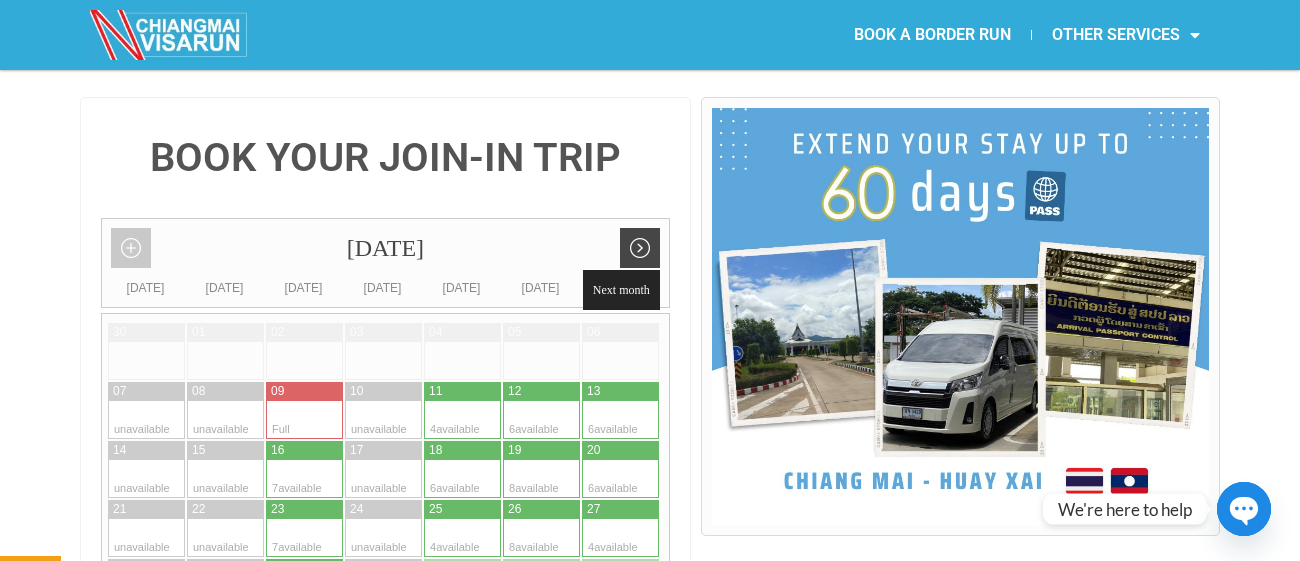 click on "Next month" at bounding box center [640, 248] 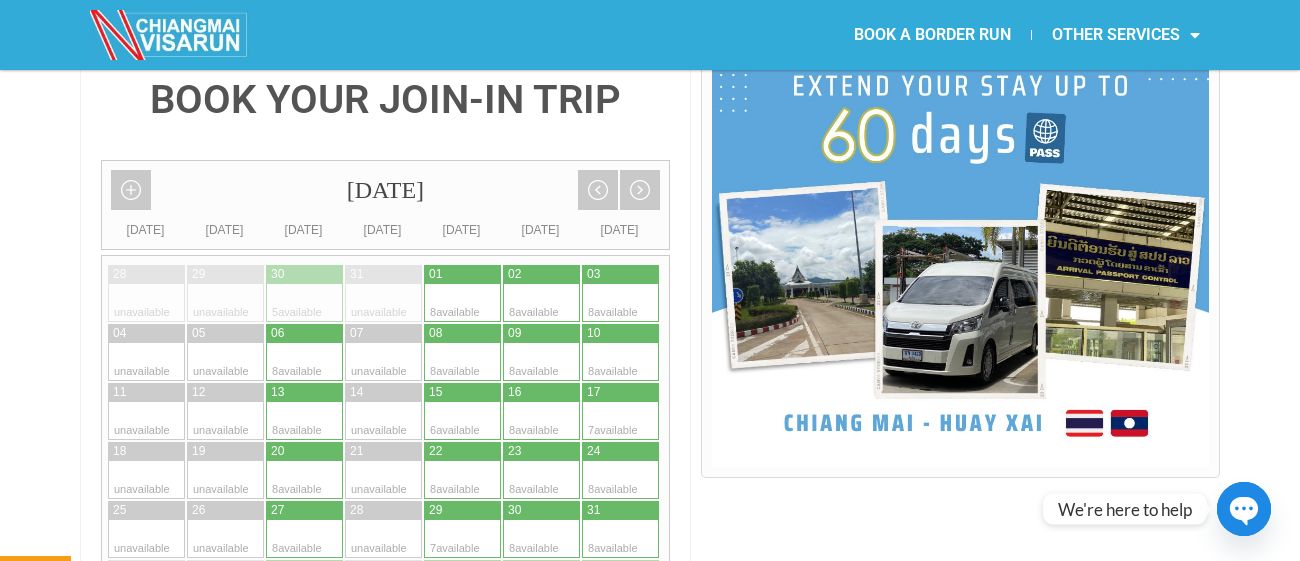 scroll, scrollTop: 516, scrollLeft: 0, axis: vertical 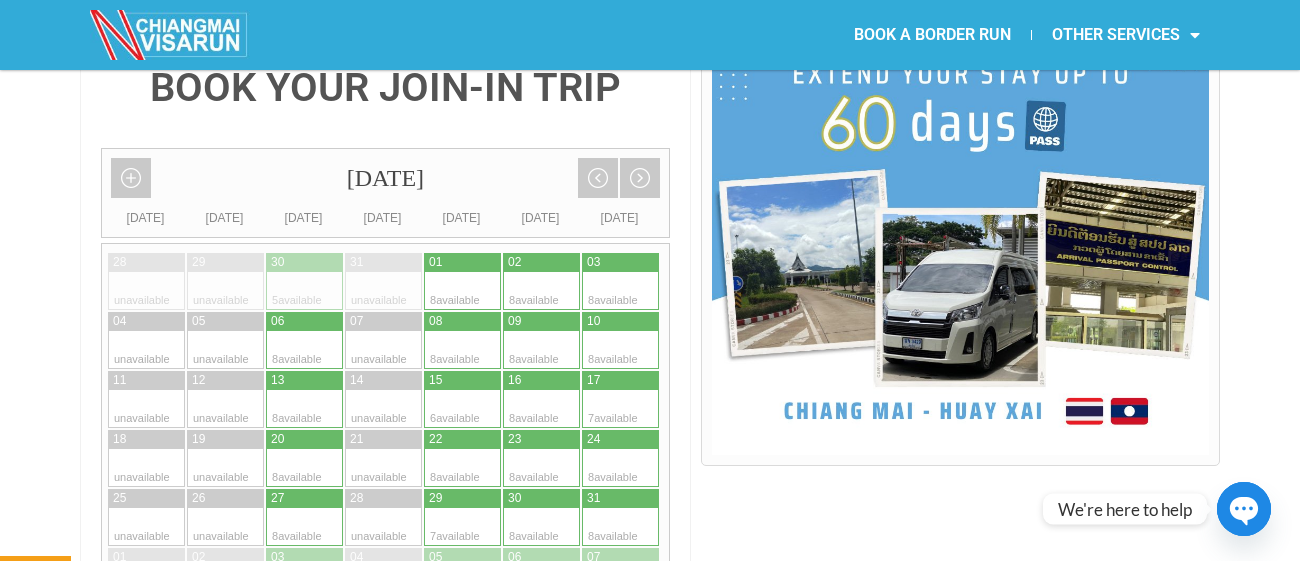 click at bounding box center (324, 409) 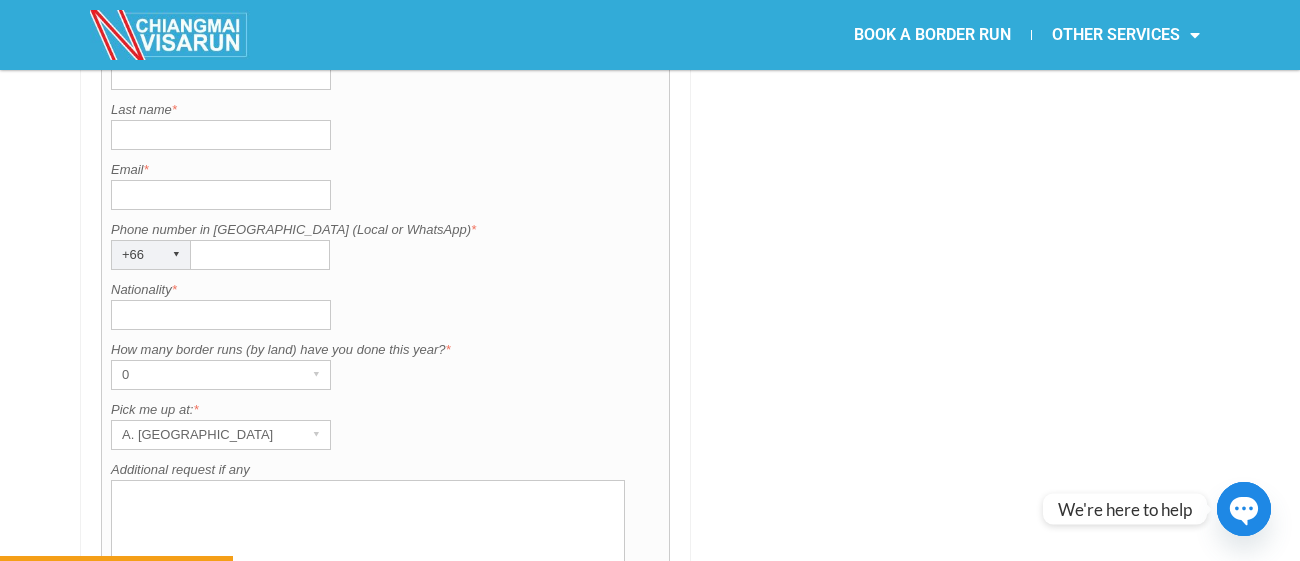 scroll, scrollTop: 1701, scrollLeft: 0, axis: vertical 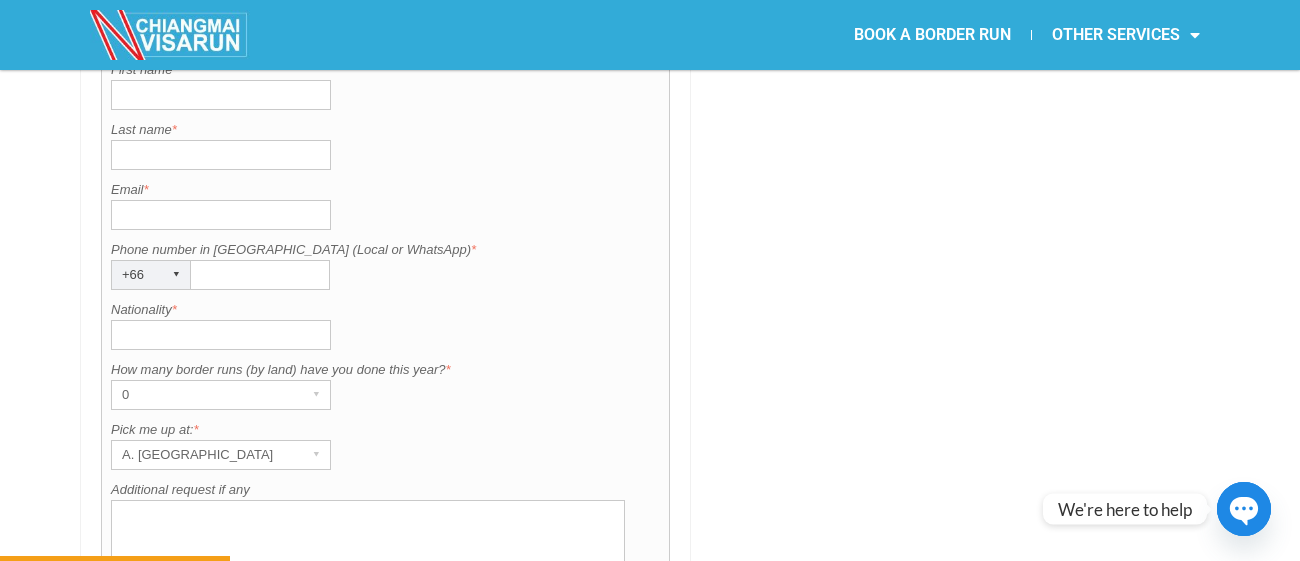 click on "▾" at bounding box center (176, 275) 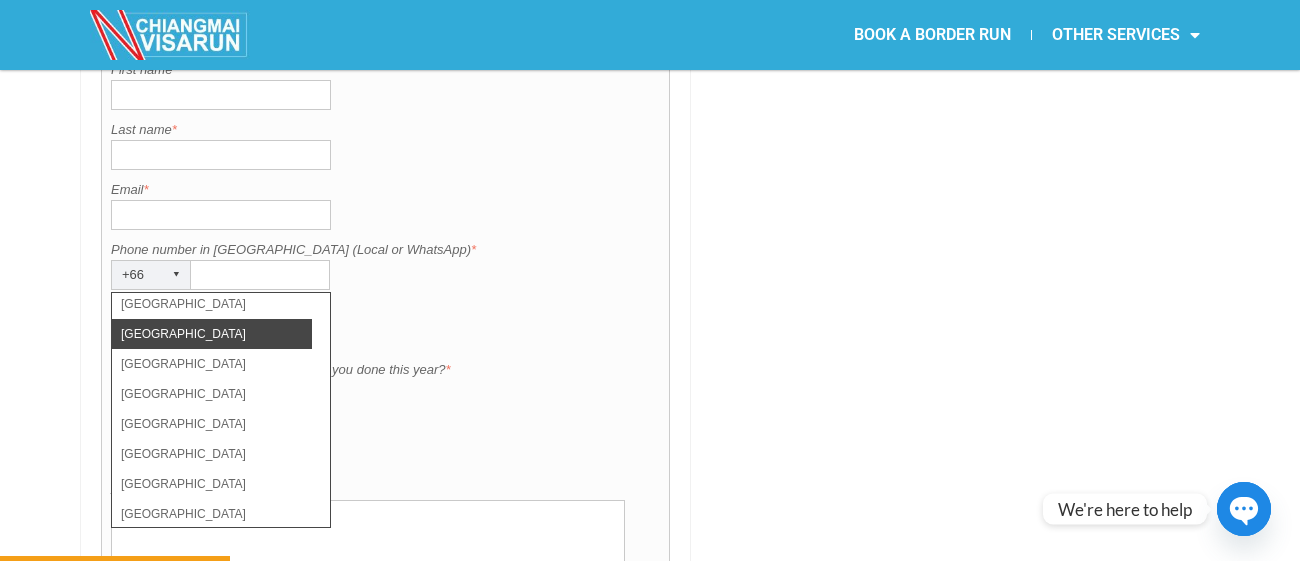 scroll, scrollTop: 6650, scrollLeft: 0, axis: vertical 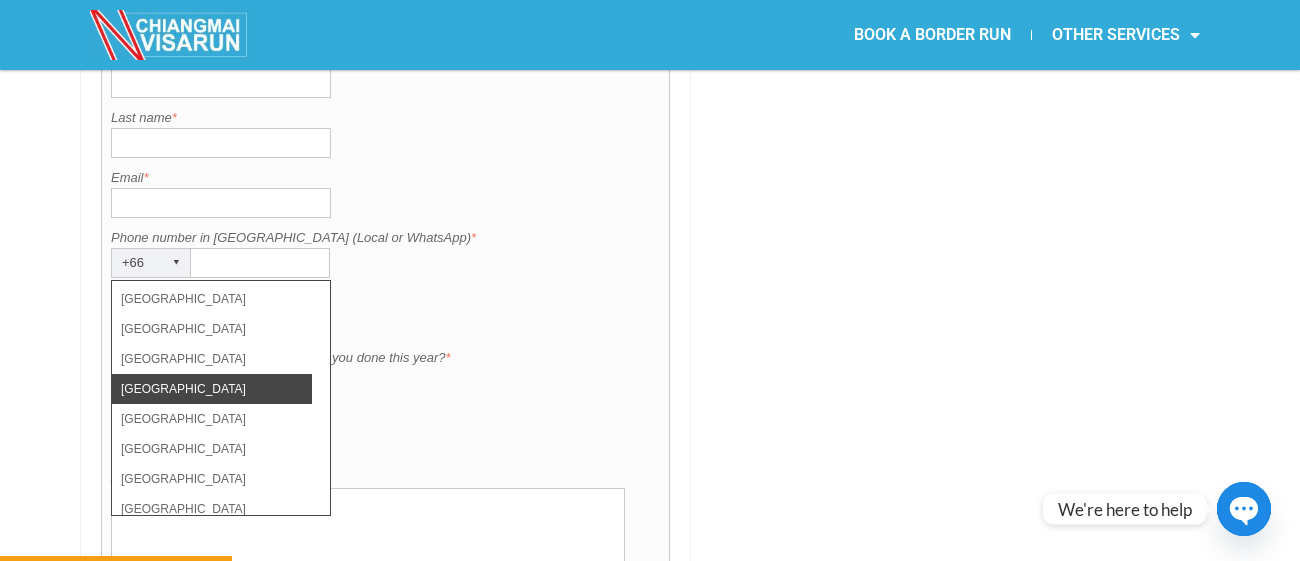 click on "United States" at bounding box center (212, 389) 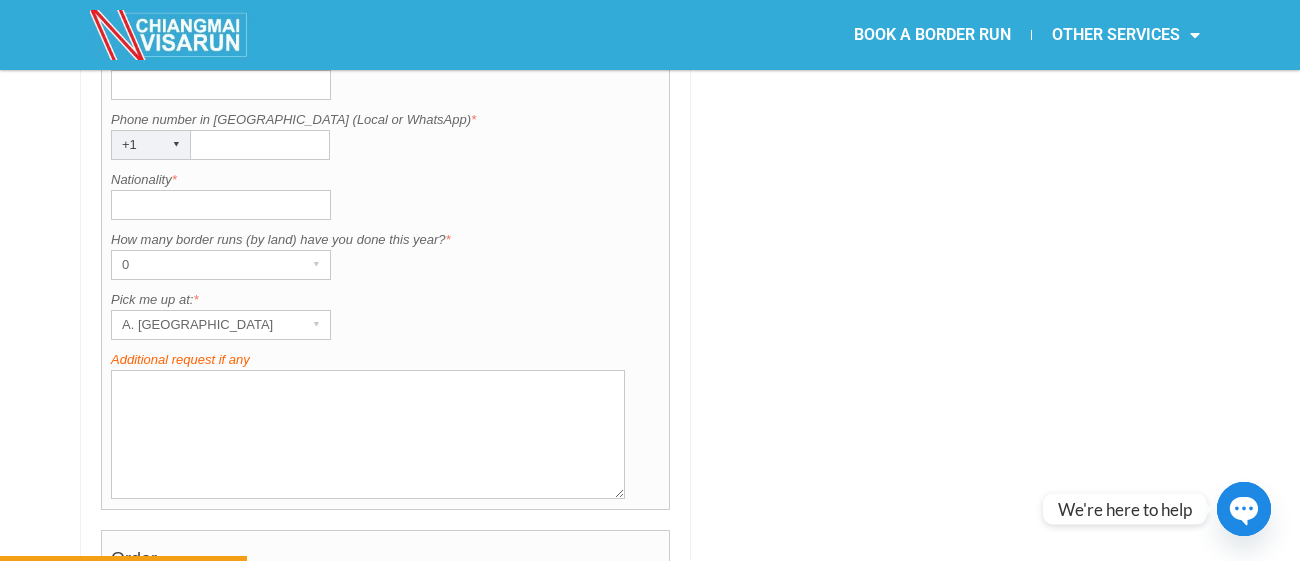 scroll, scrollTop: 1822, scrollLeft: 0, axis: vertical 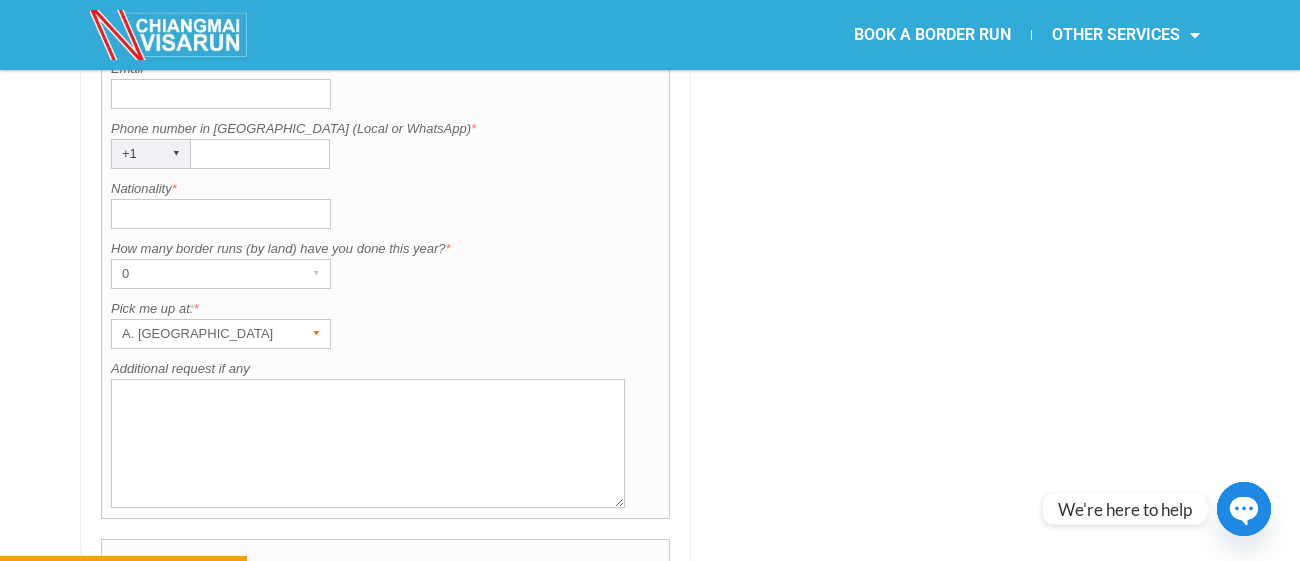 click on "A. Centara Riverside Hotel" at bounding box center (202, 334) 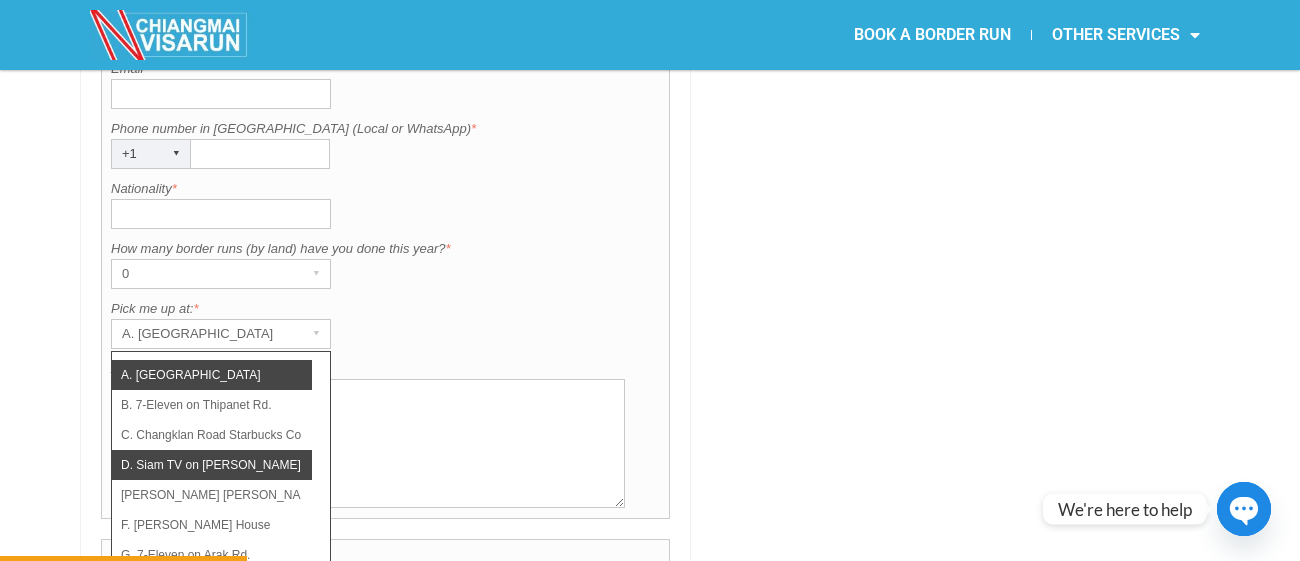 scroll, scrollTop: 141, scrollLeft: 0, axis: vertical 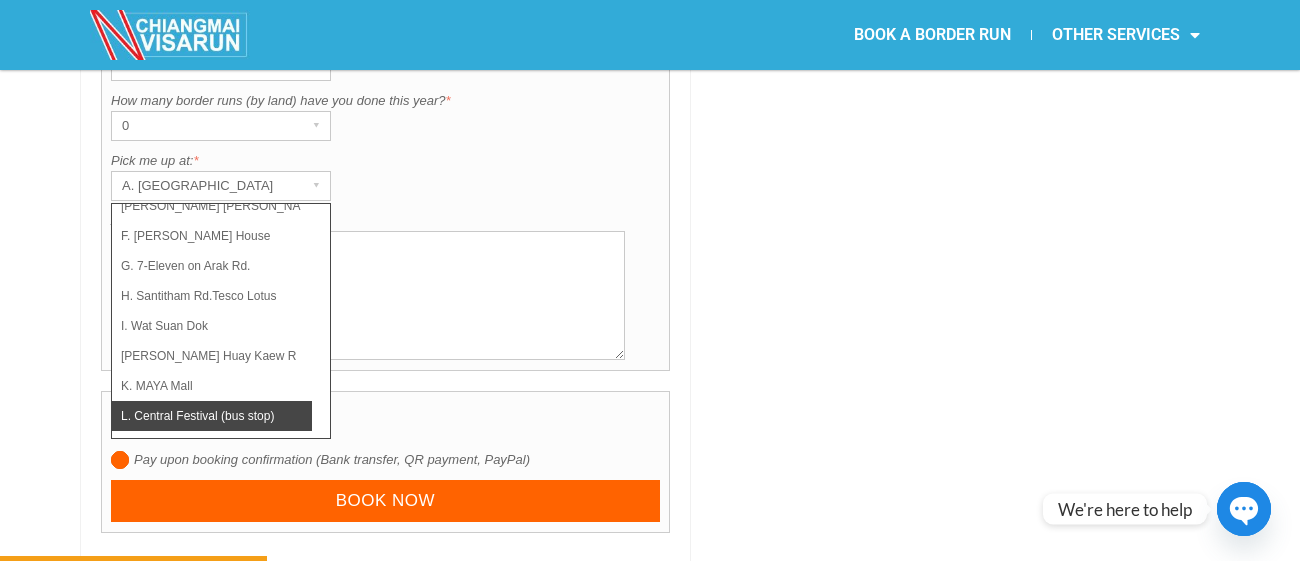 click on "L. Central Festival (bus stop)" at bounding box center [212, 416] 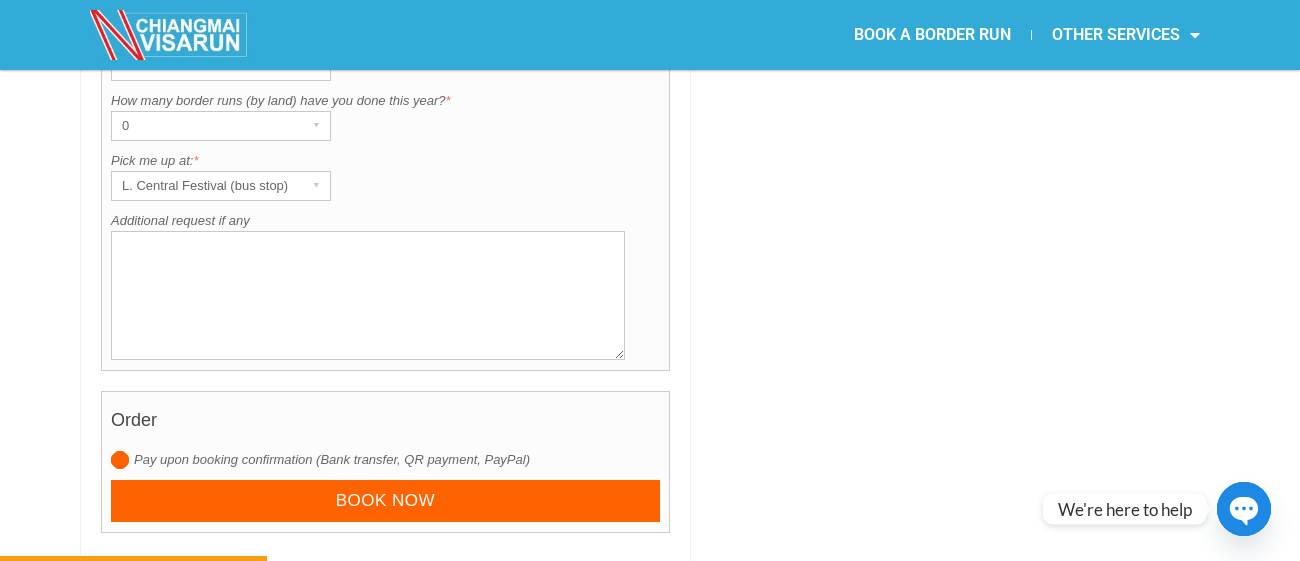 click on "BOOK YOUR JOIN-IN TRIP                   August 2025          Add month view          Remove month view          Next month          Previous month                       Monday              Tuesday              Wednesday              Thursday              Friday              Saturday              Sunday                                                                                       28                                                           unavailable                                                                                                      29                                                           unavailable                                                                                                      30                                                           5  available                                                                                                      31                                                           unavailable" at bounding box center [650, -386] 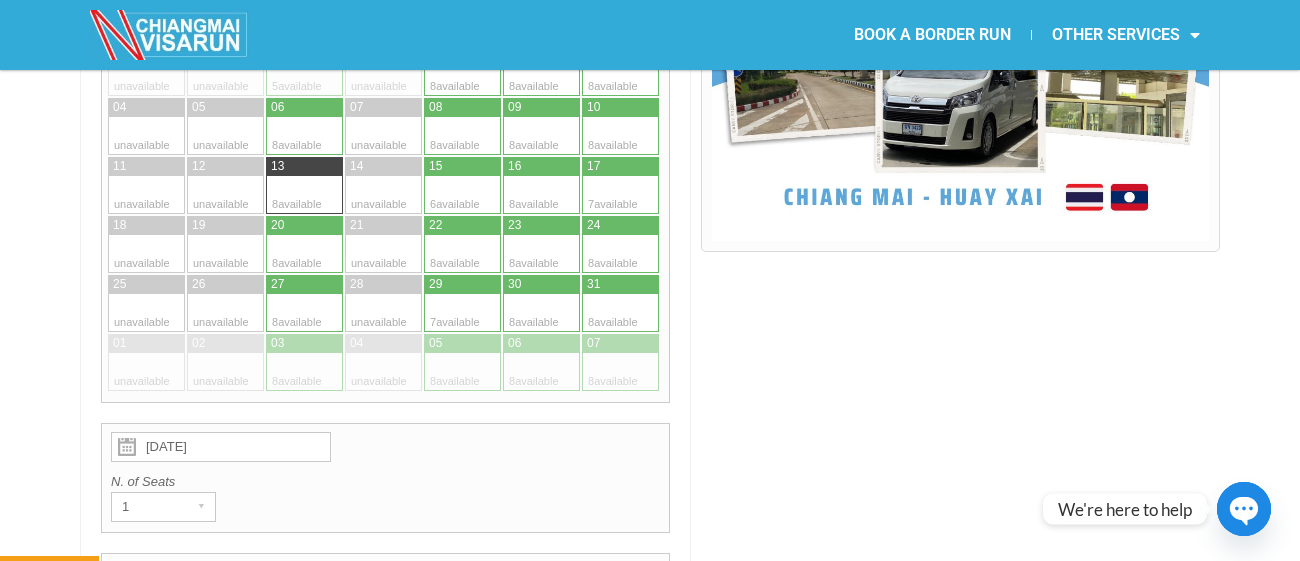 scroll, scrollTop: 0, scrollLeft: 0, axis: both 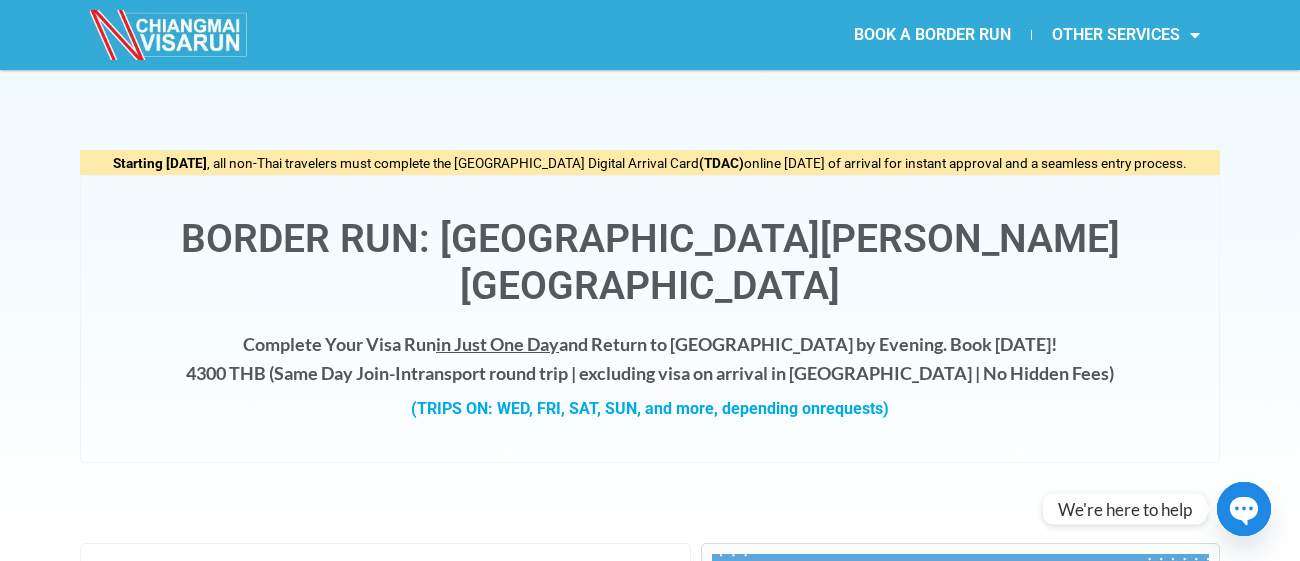 click at bounding box center (170, 35) 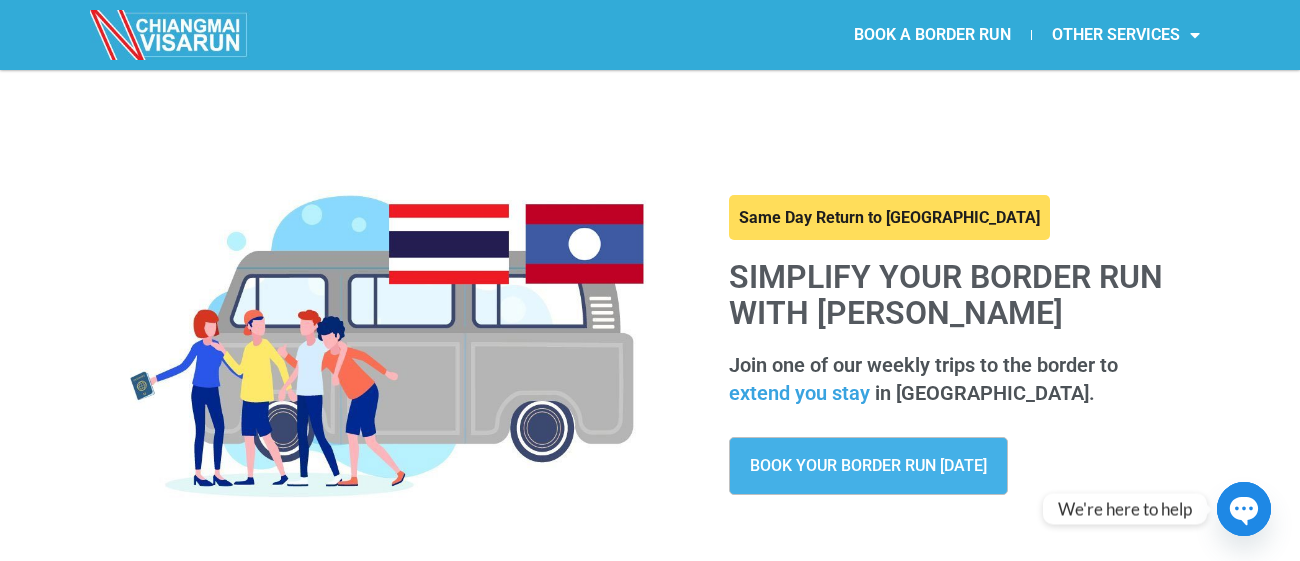 scroll, scrollTop: 0, scrollLeft: 0, axis: both 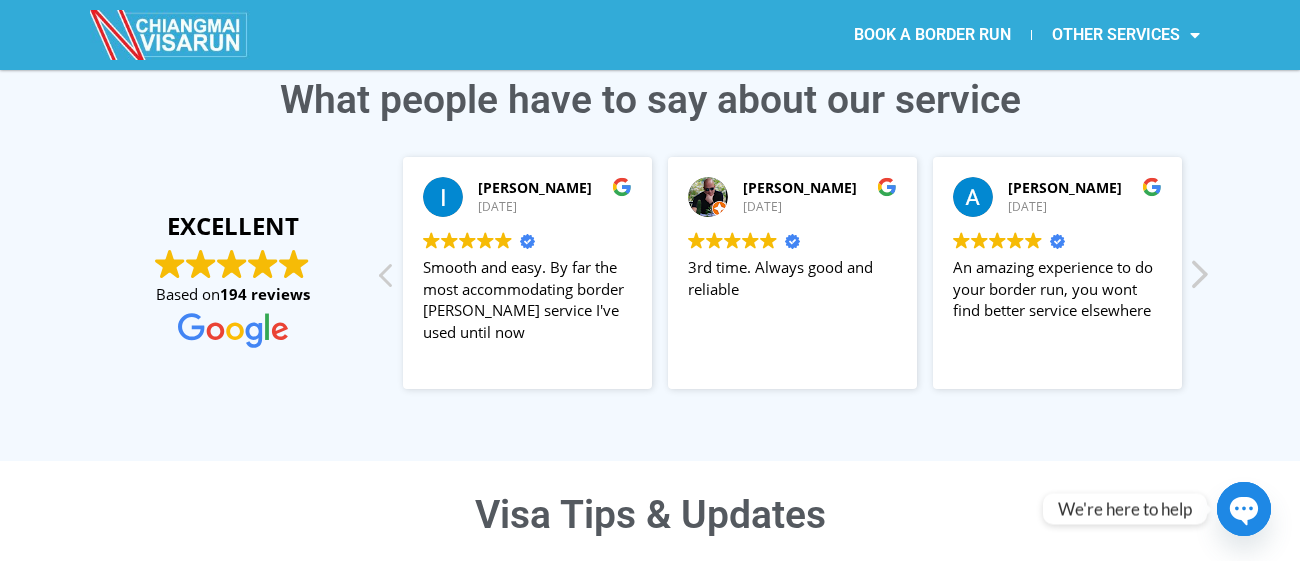 click at bounding box center (1198, 281) 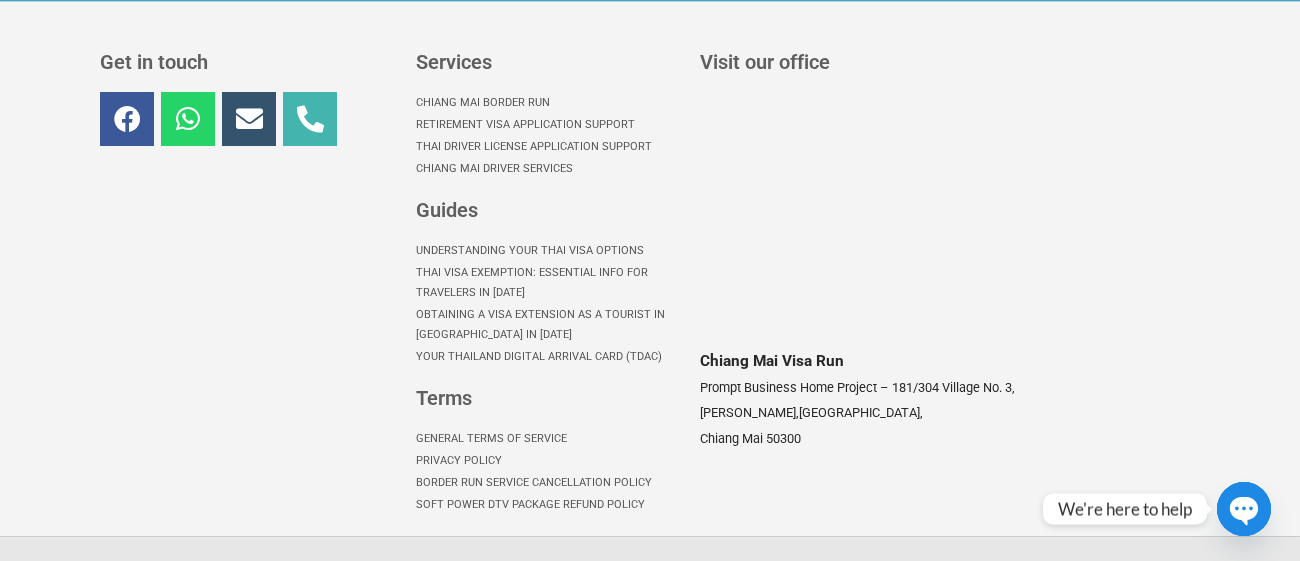 scroll, scrollTop: 1606, scrollLeft: 0, axis: vertical 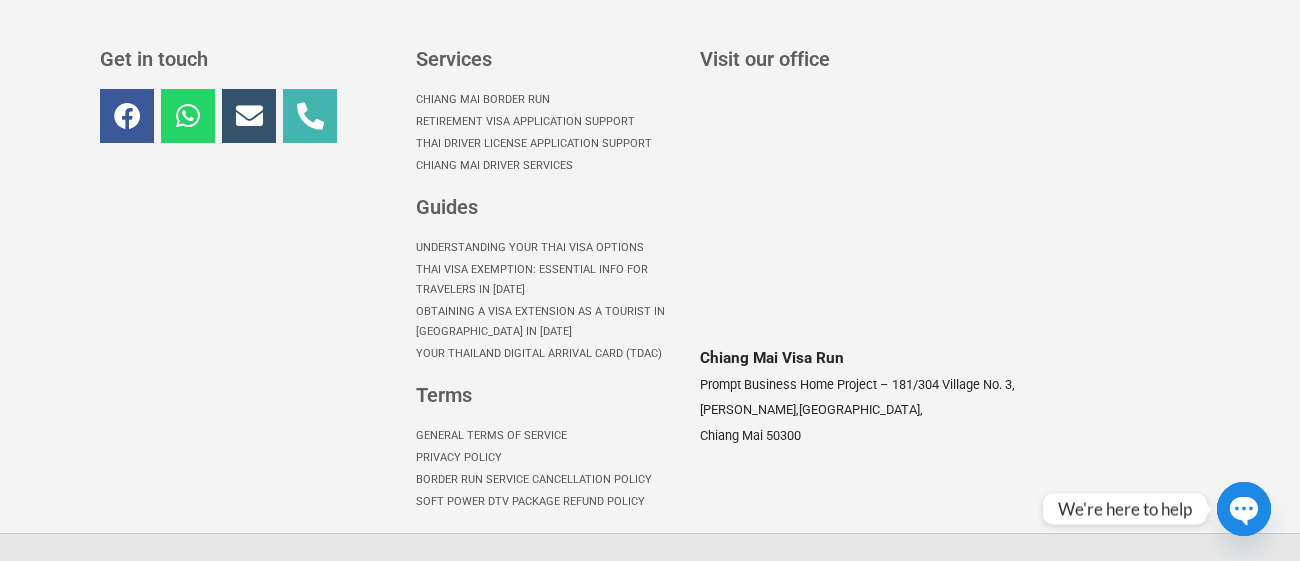 click on "Chiang Mai Border Run" 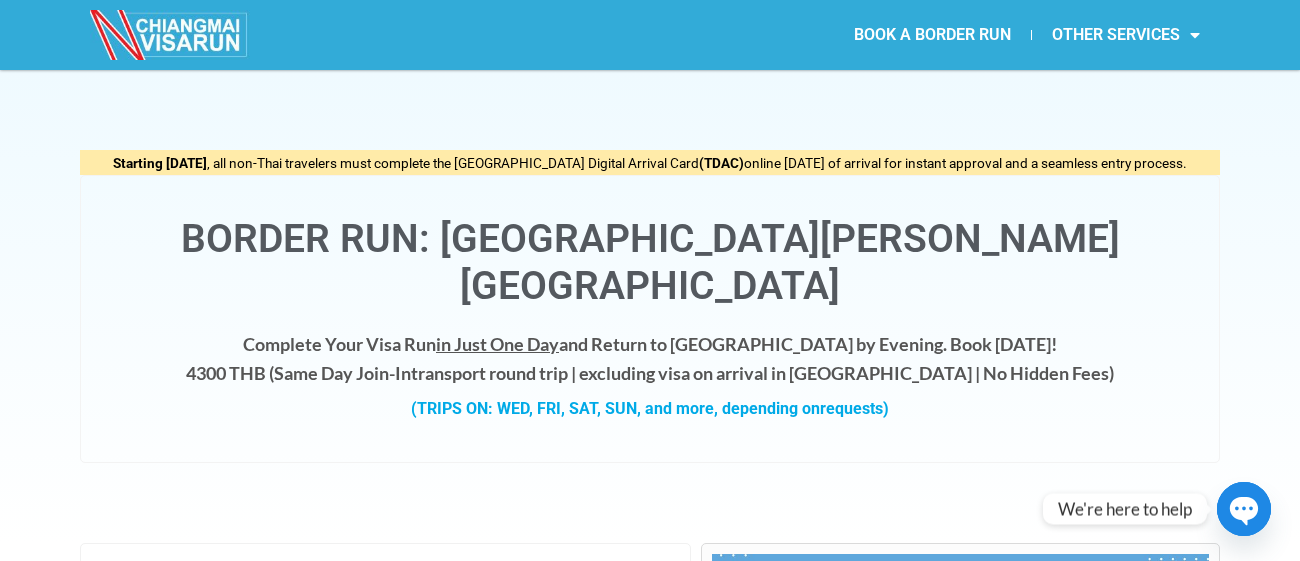 scroll, scrollTop: 0, scrollLeft: 0, axis: both 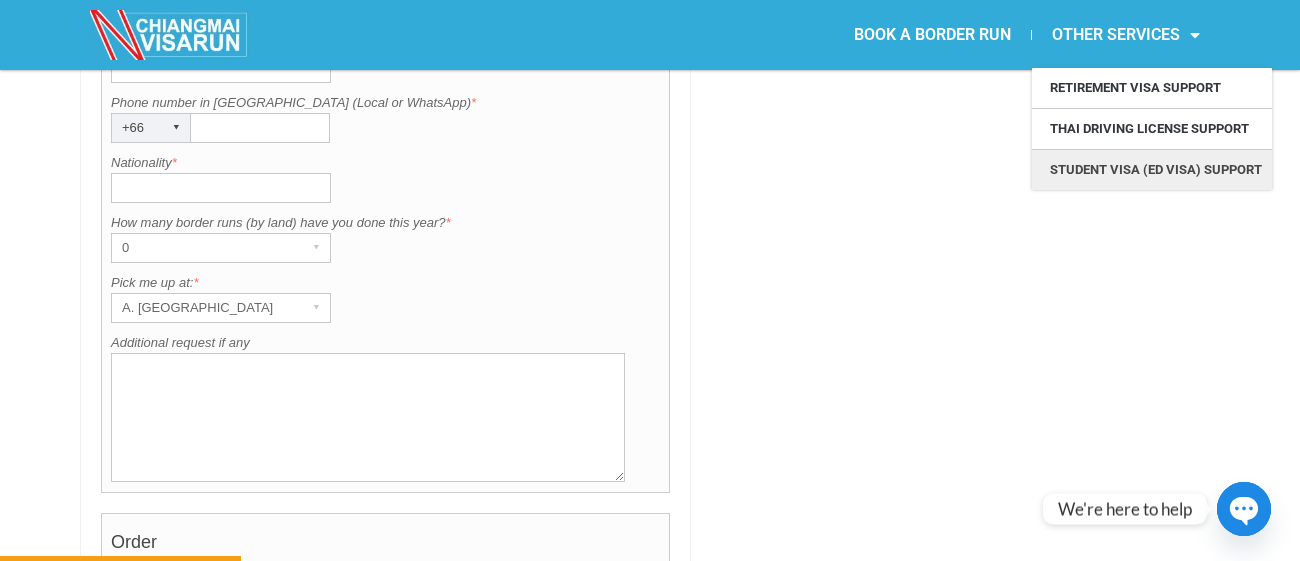 click on "Student Visa (ED Visa) Support" 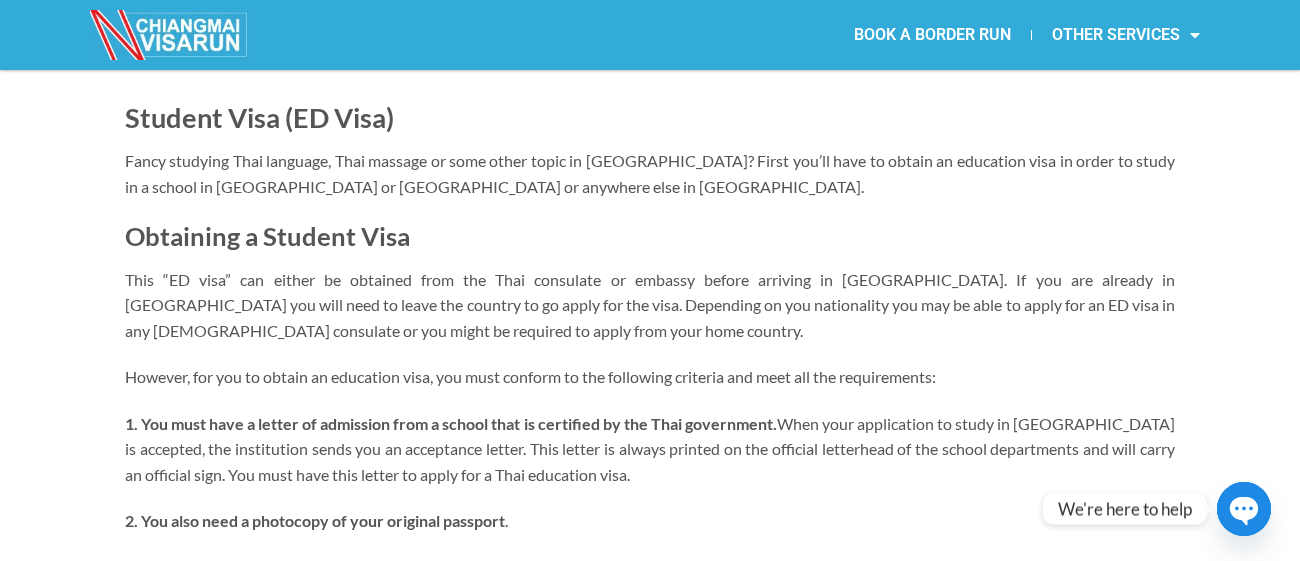 scroll, scrollTop: 0, scrollLeft: 0, axis: both 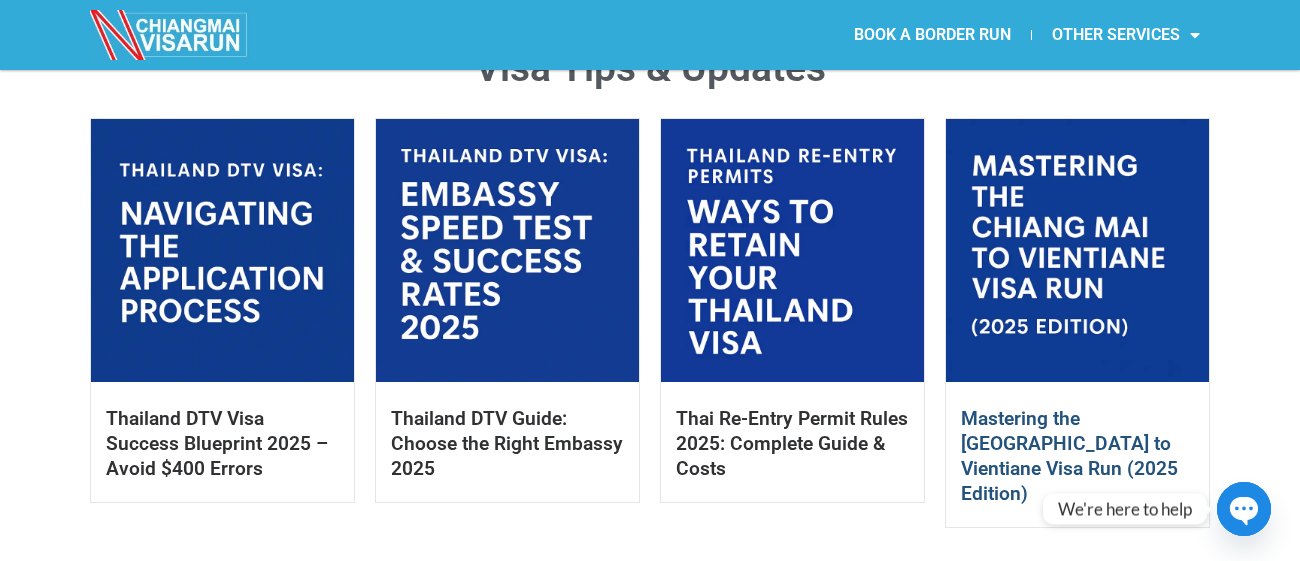 click on "Mastering the [GEOGRAPHIC_DATA] to Vientiane Visa Run (2025 Edition)" at bounding box center [1069, 456] 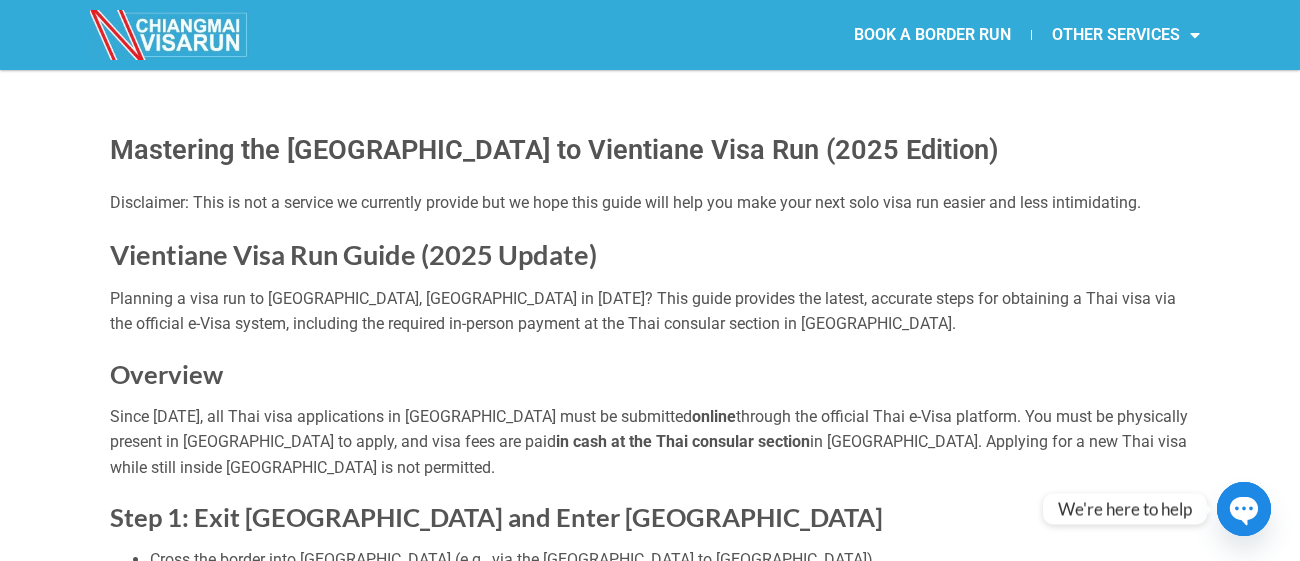 scroll, scrollTop: 0, scrollLeft: 0, axis: both 